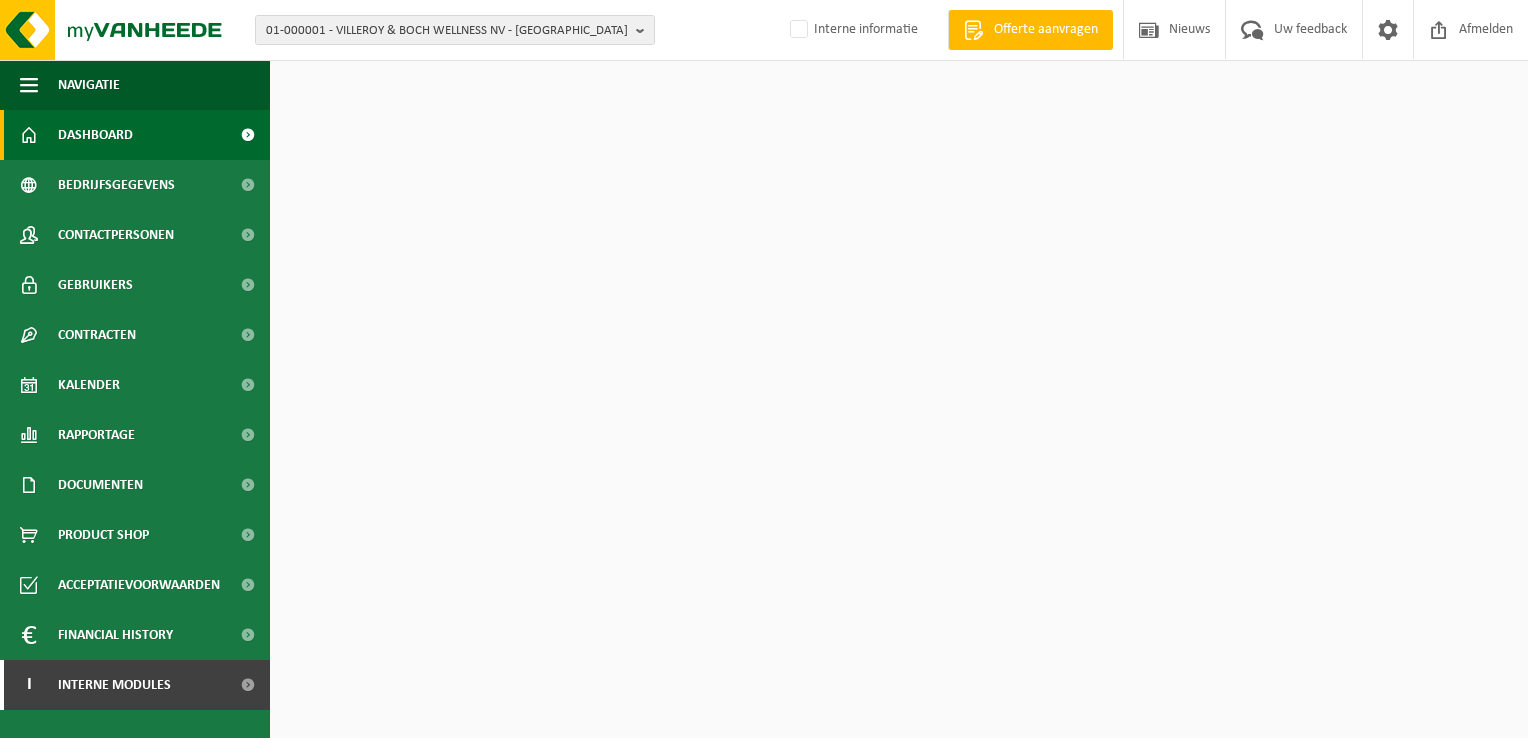 scroll, scrollTop: 0, scrollLeft: 0, axis: both 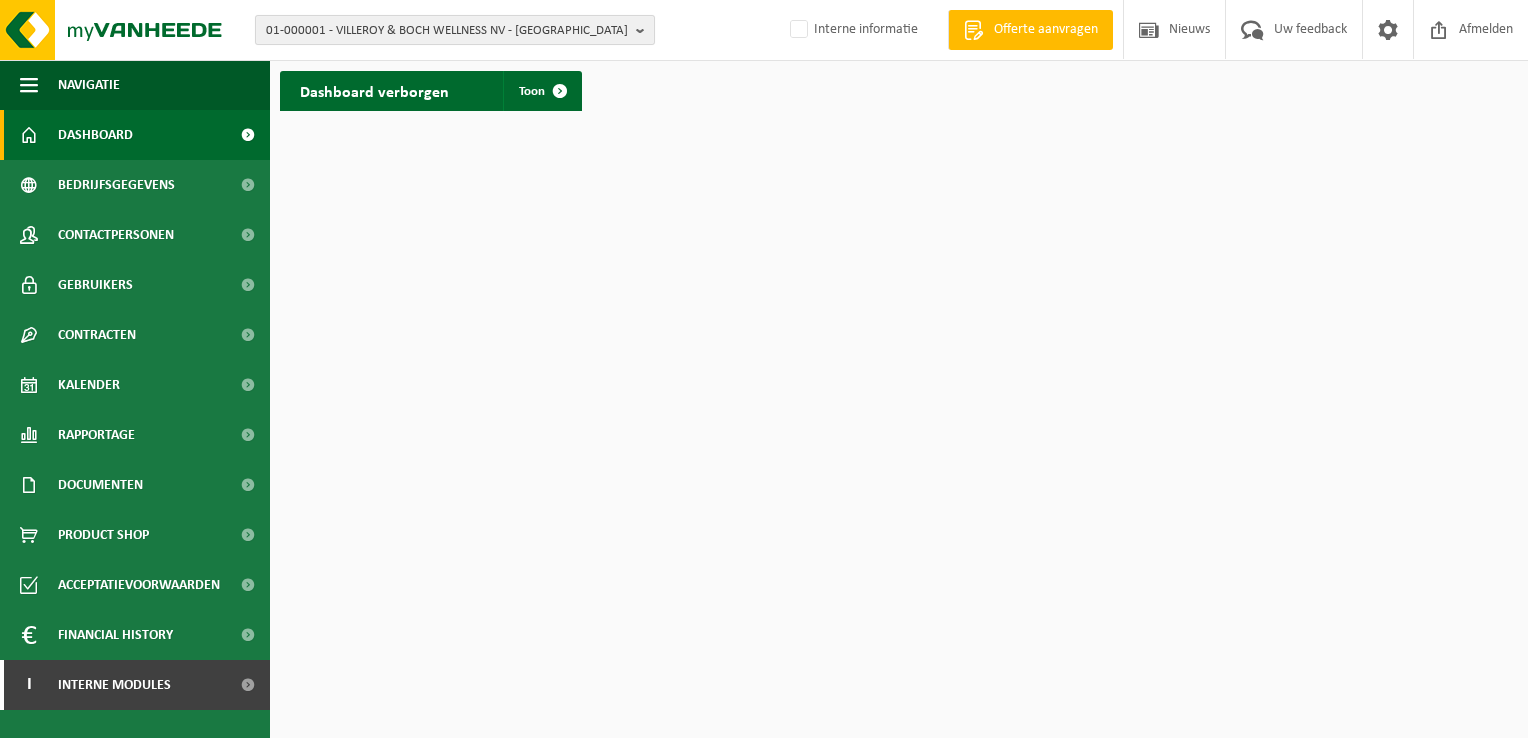 click on "01-000001 - VILLEROY & BOCH WELLNESS NV - ROESELARE" at bounding box center (447, 31) 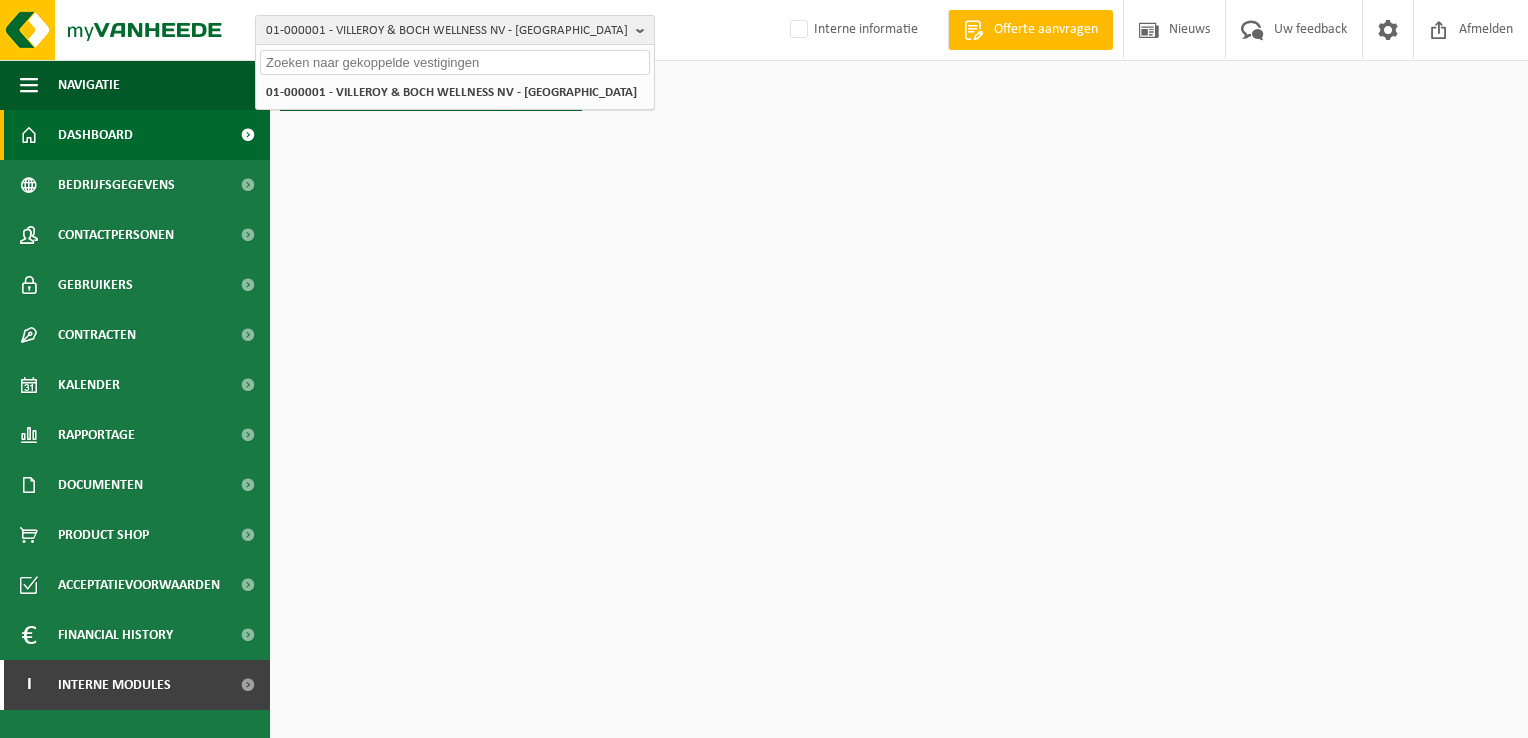 paste on "01-081753" 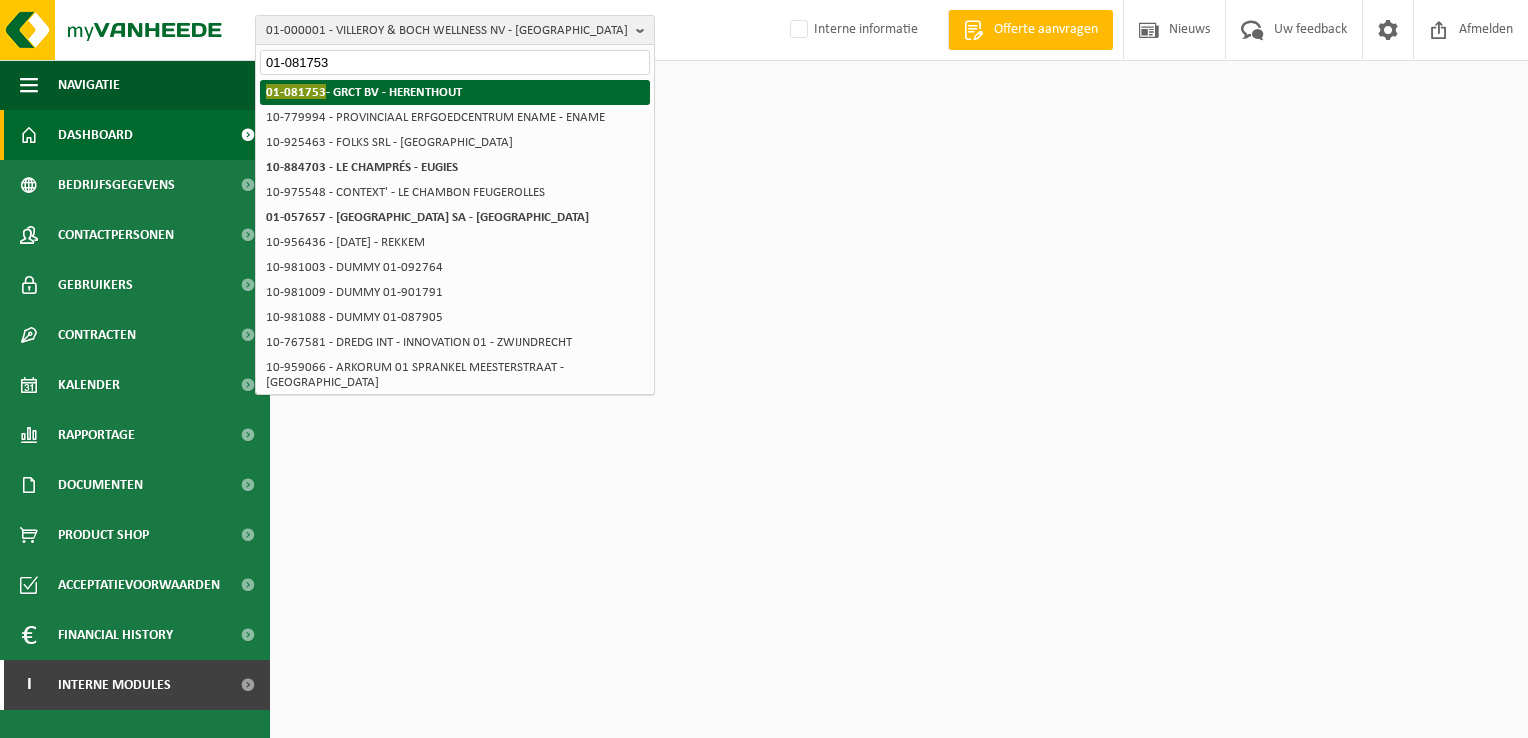 type on "01-081753" 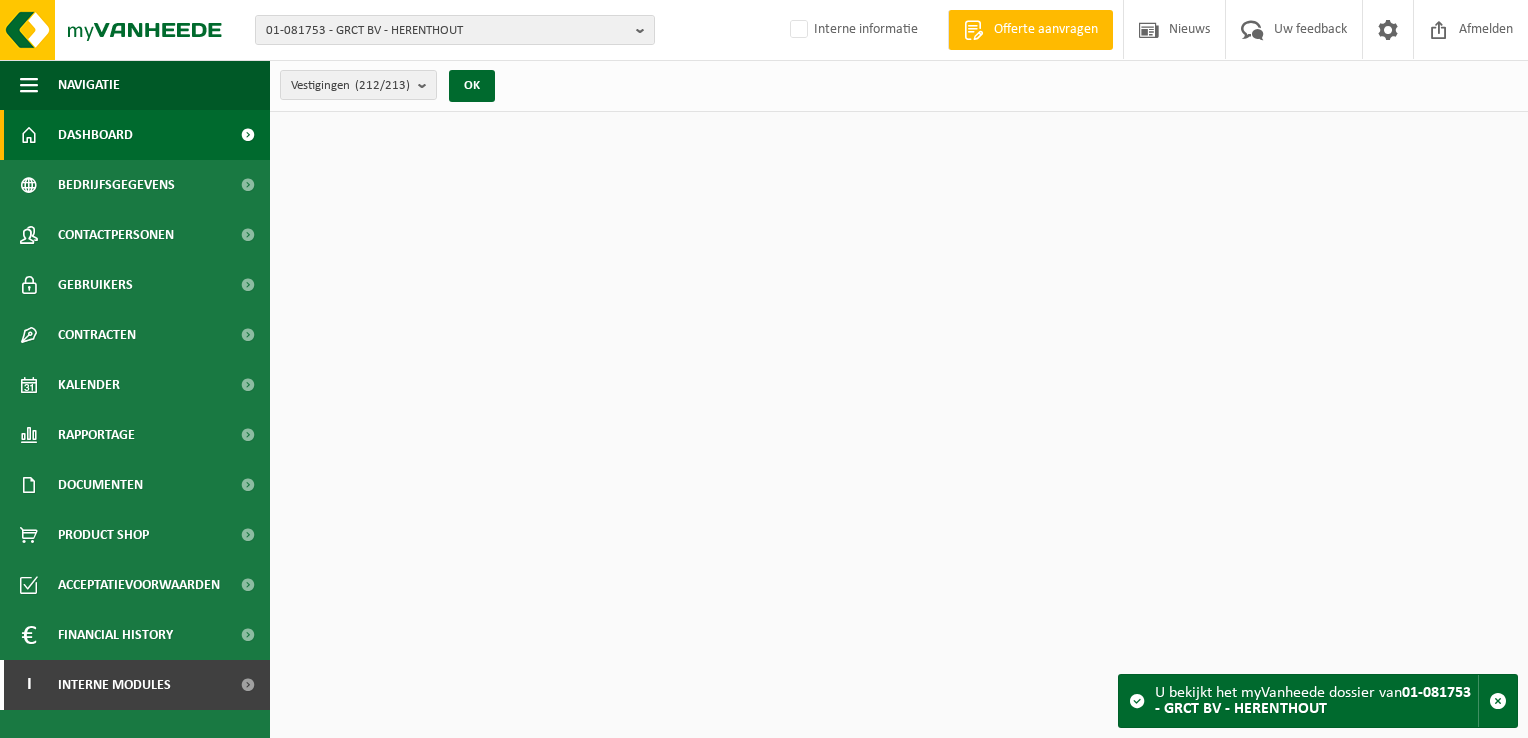 scroll, scrollTop: 0, scrollLeft: 0, axis: both 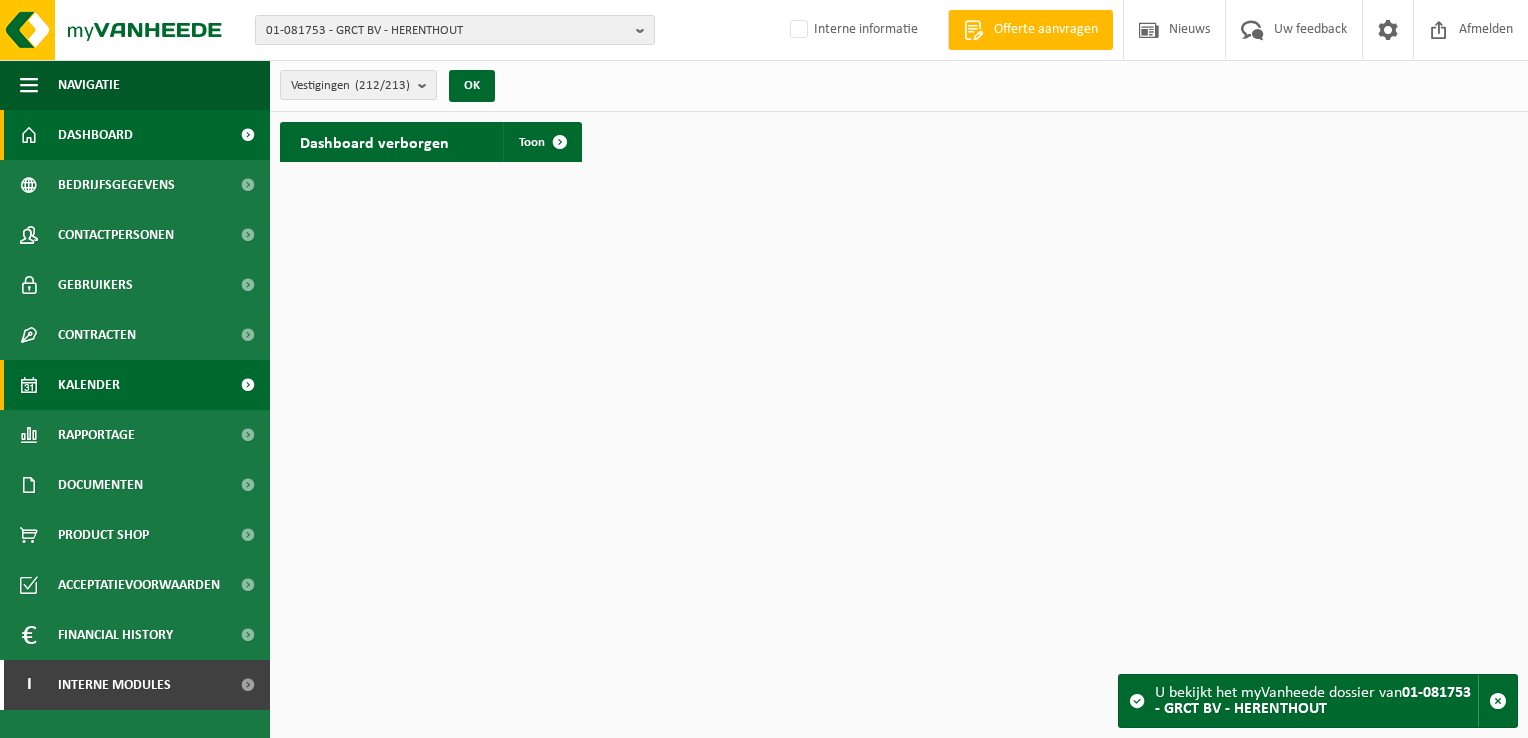 click on "Kalender" at bounding box center [135, 385] 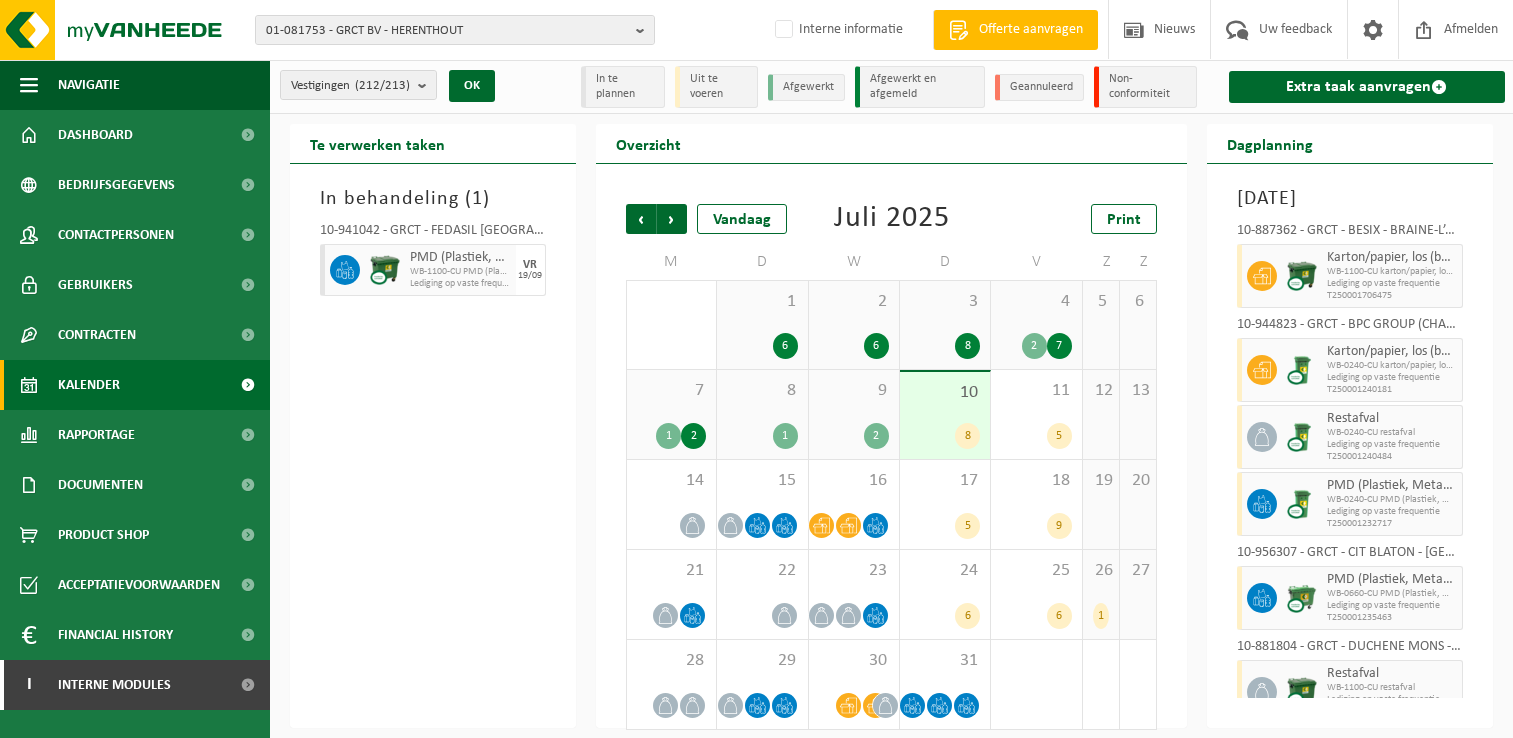 scroll, scrollTop: 0, scrollLeft: 0, axis: both 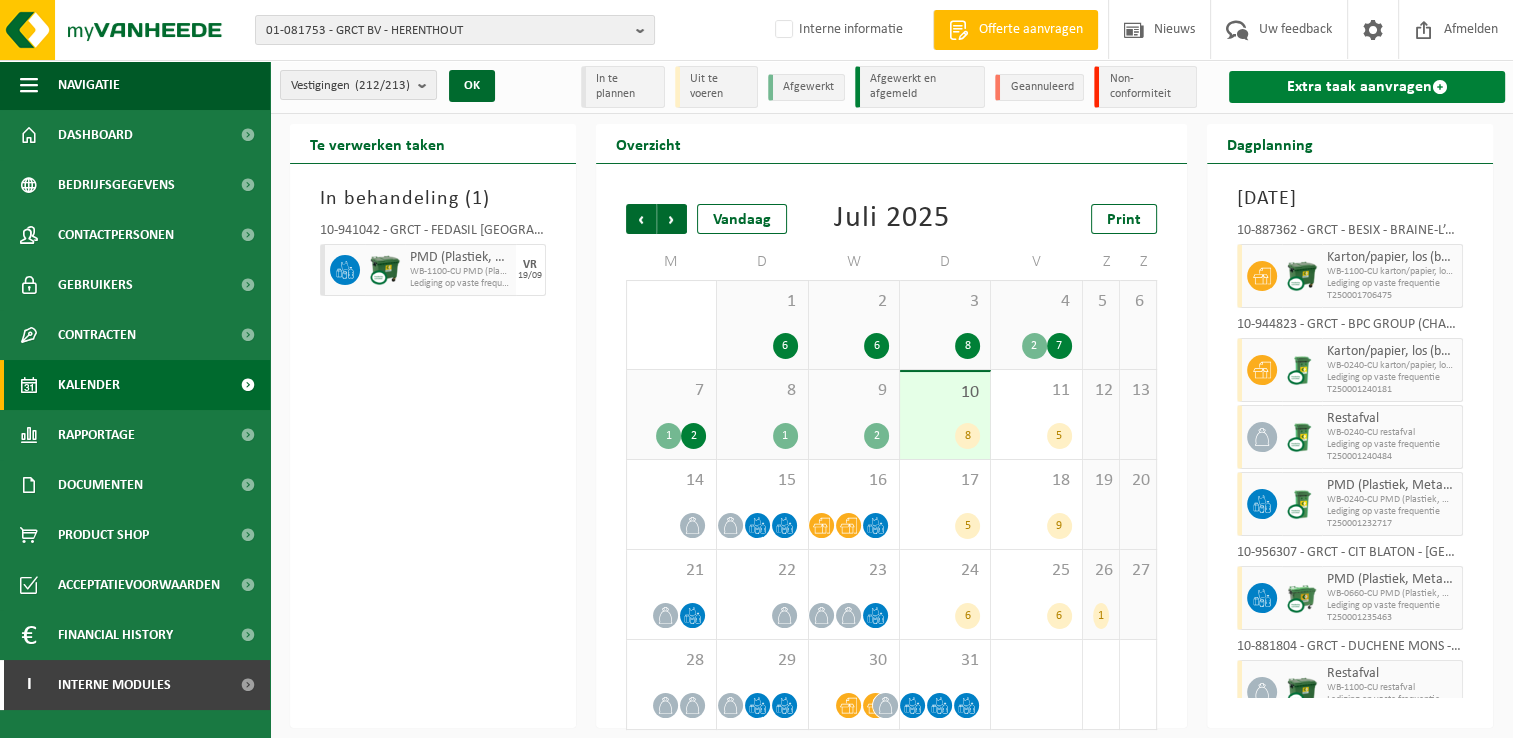 click on "Extra taak aanvragen" at bounding box center [1367, 87] 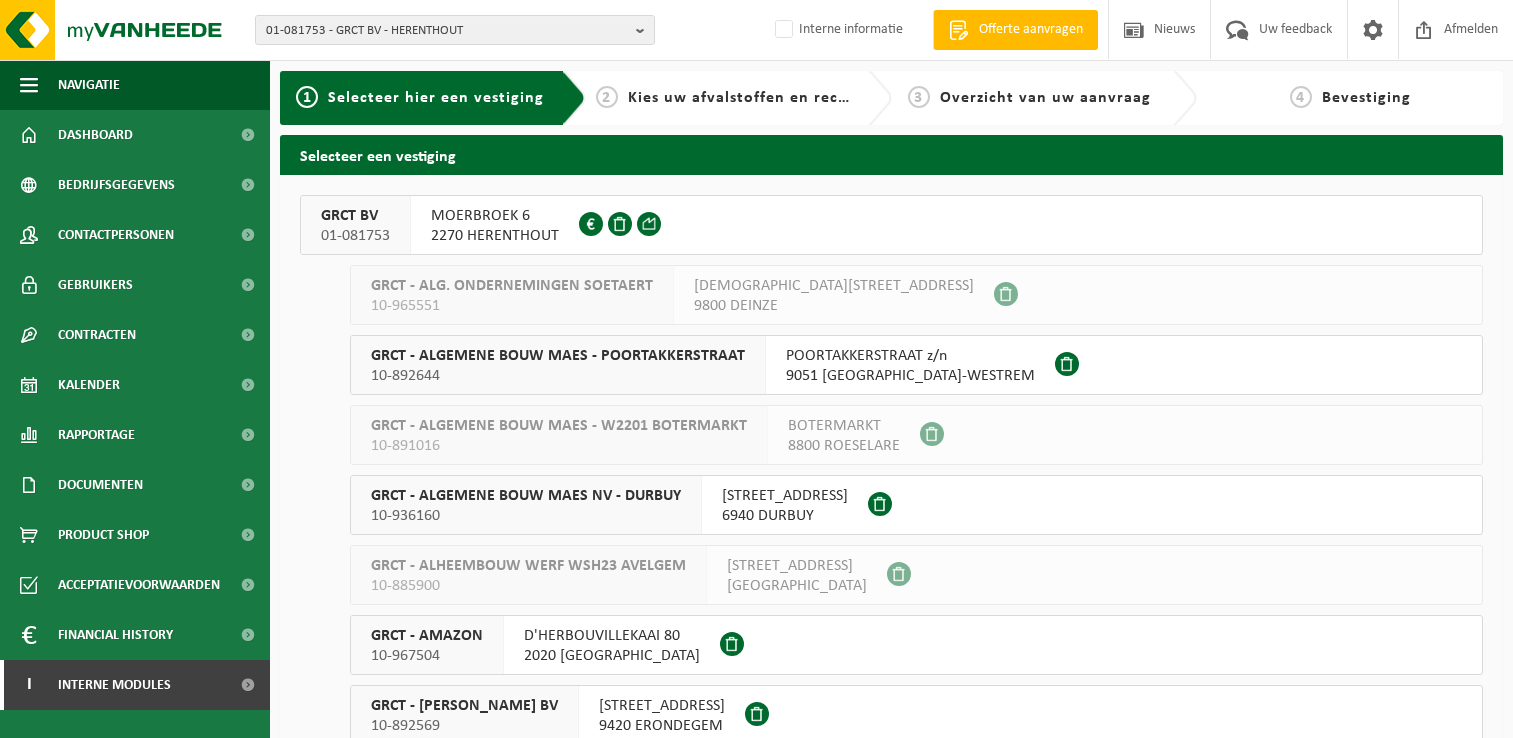 scroll, scrollTop: 0, scrollLeft: 0, axis: both 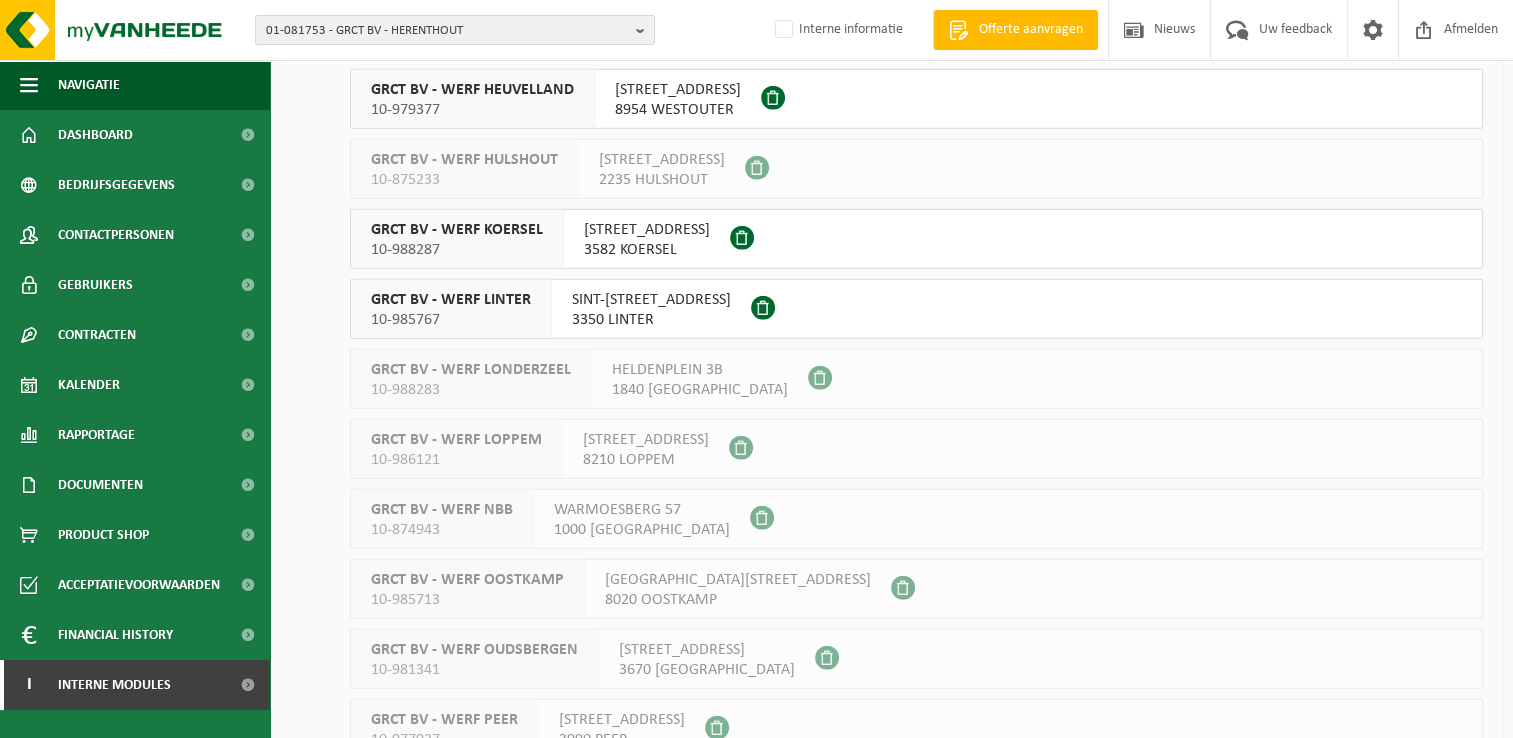 click on "GRCT BV - WERF LONDERZEEL   10-988283       HELDENPLEIN 3B 1840 LONDERZEEL" at bounding box center [901, 379] 